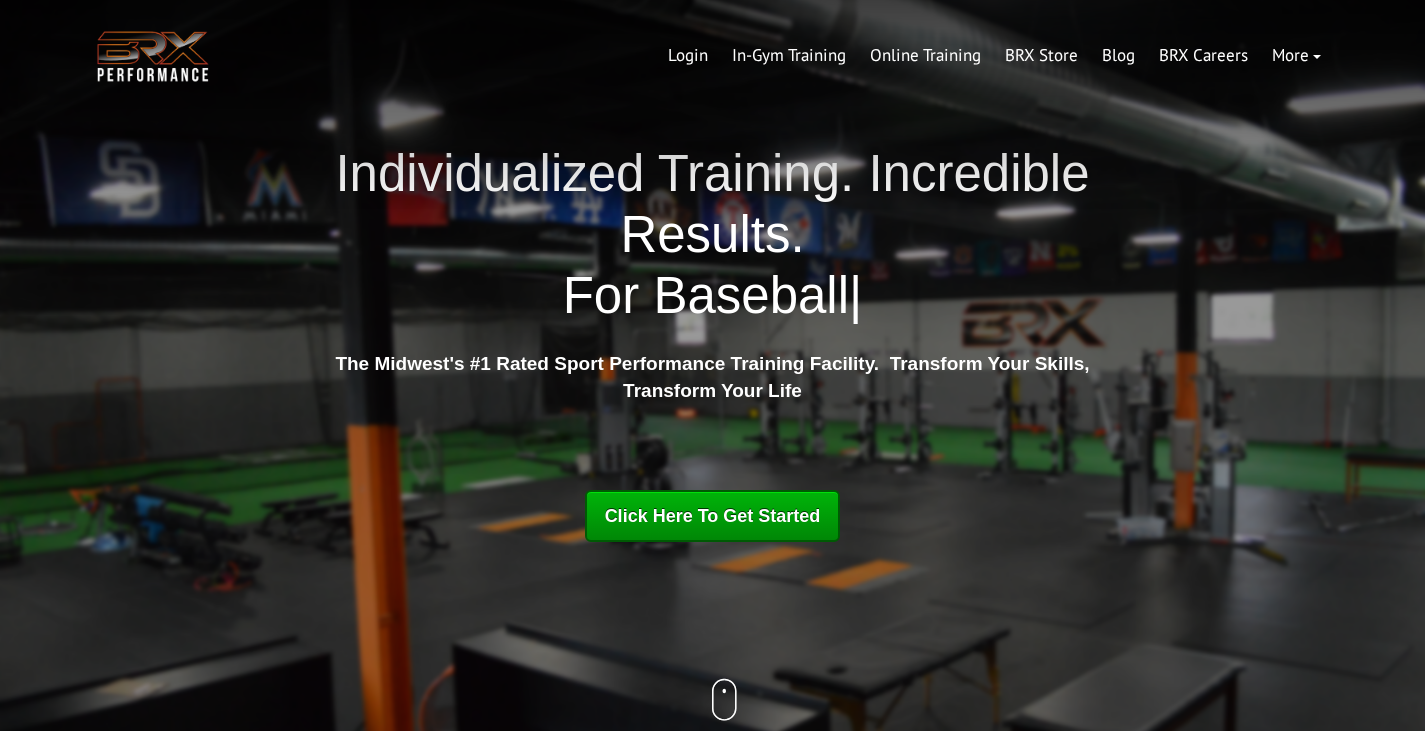 scroll, scrollTop: 0, scrollLeft: 0, axis: both 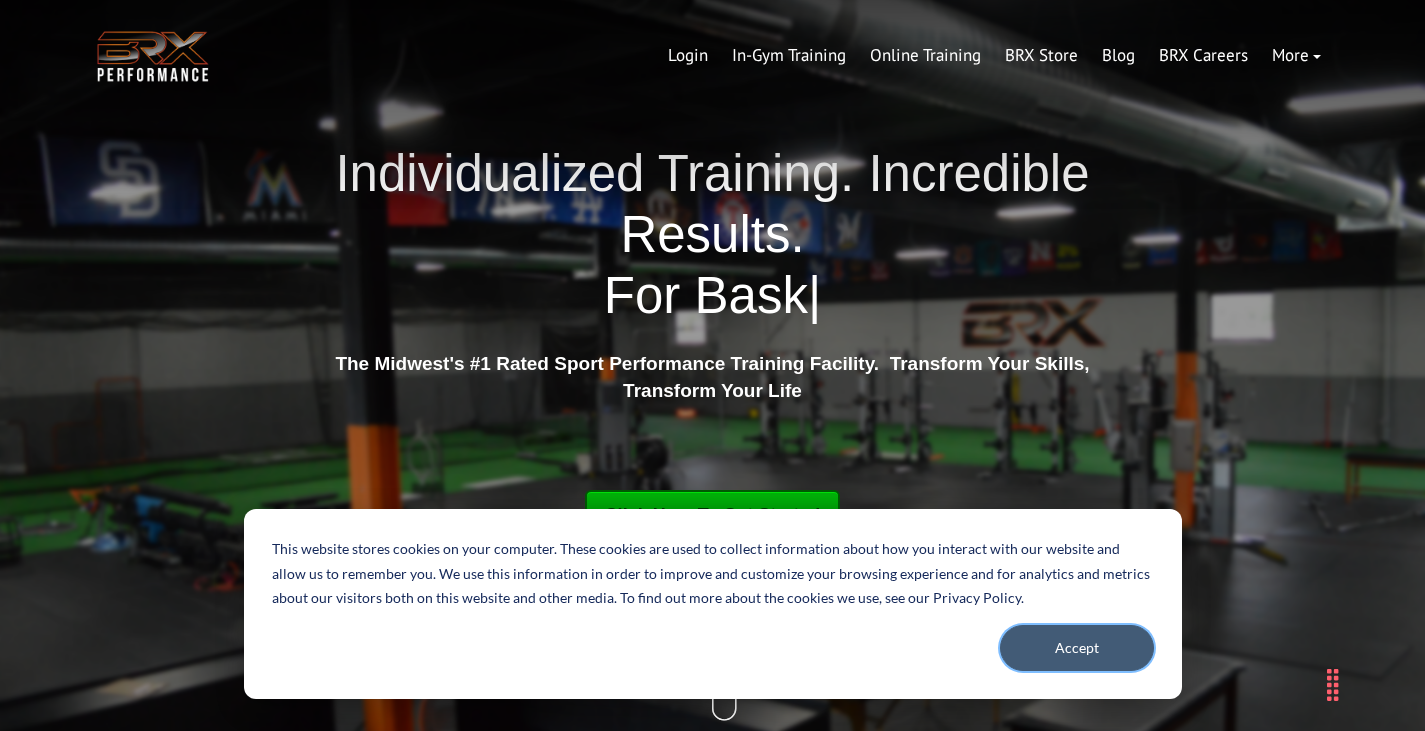 click on "Accept" at bounding box center [1077, 648] 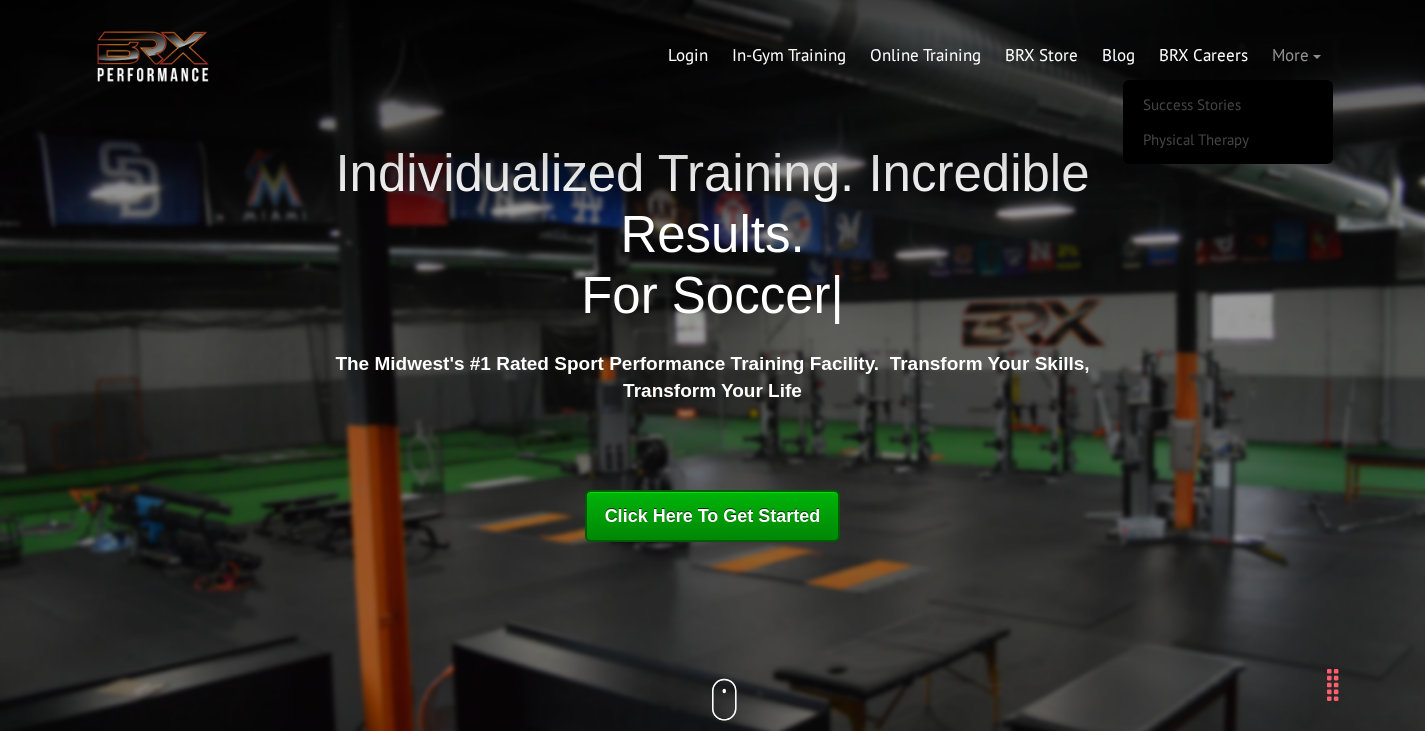 click on "More" at bounding box center (1296, 56) 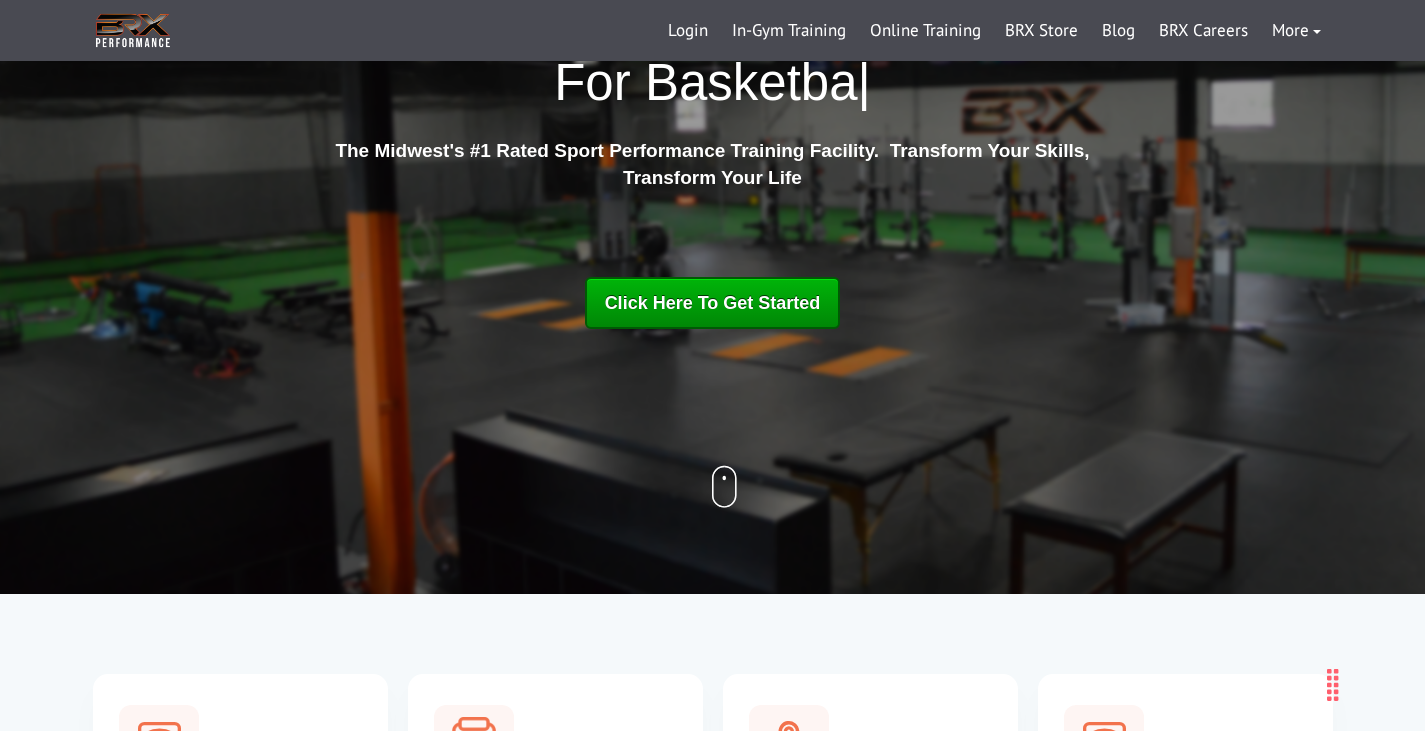 scroll, scrollTop: 0, scrollLeft: 0, axis: both 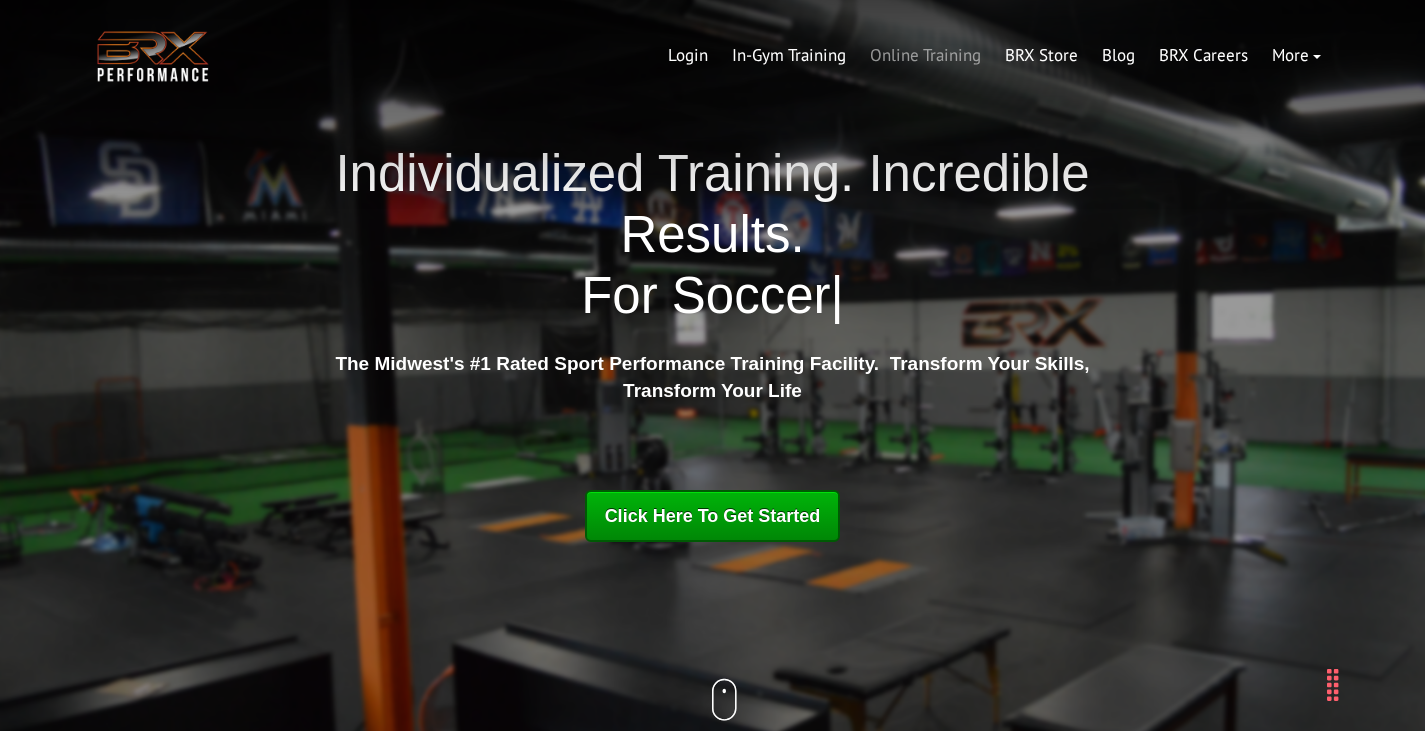 click on "Online Training" at bounding box center (925, 56) 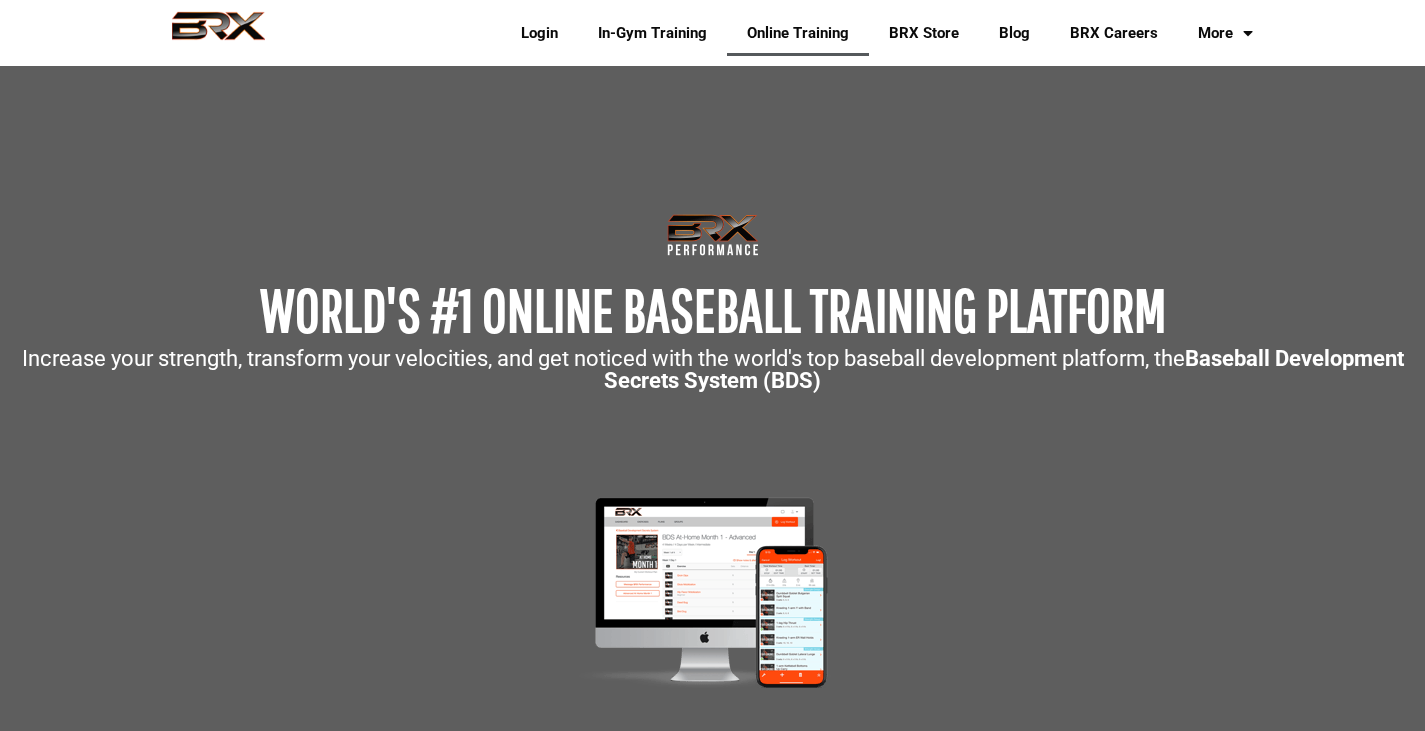 scroll, scrollTop: 0, scrollLeft: 0, axis: both 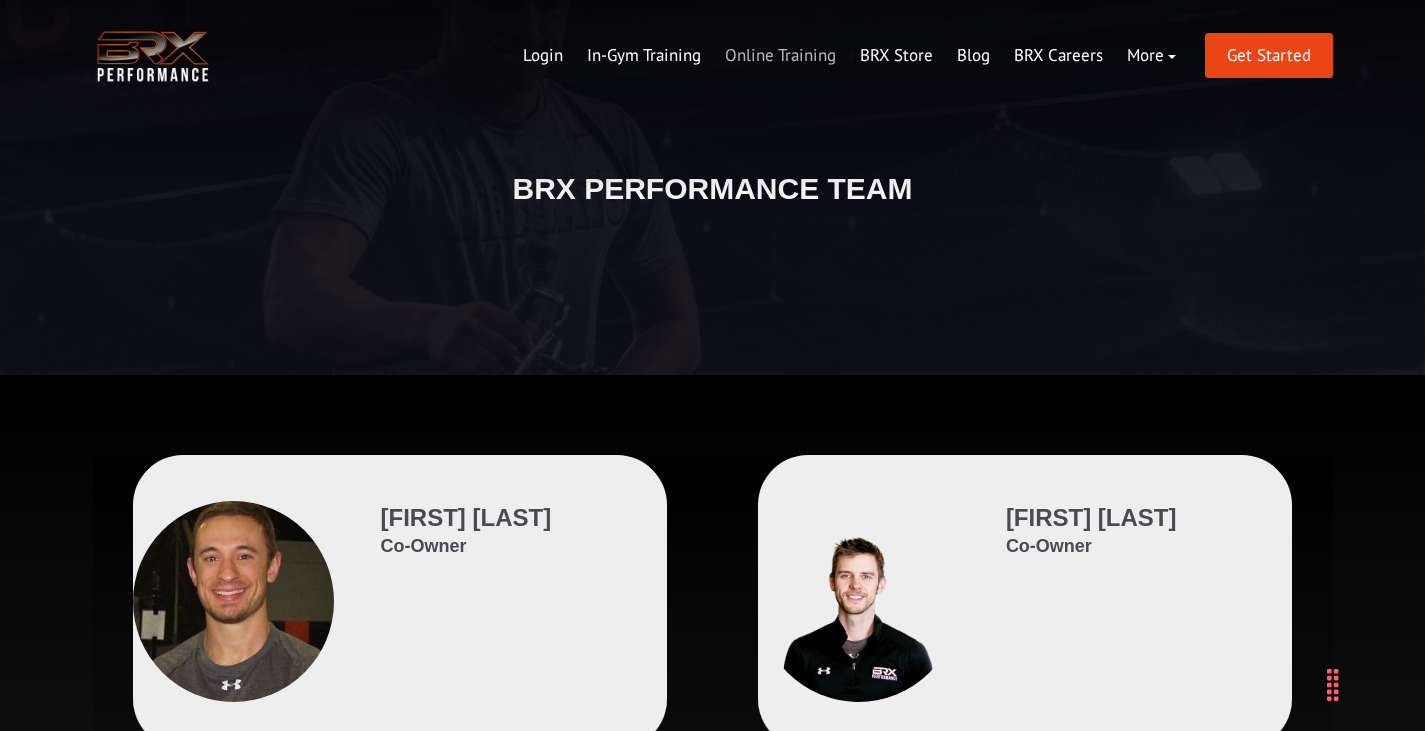 click on "Online Training" at bounding box center [780, 56] 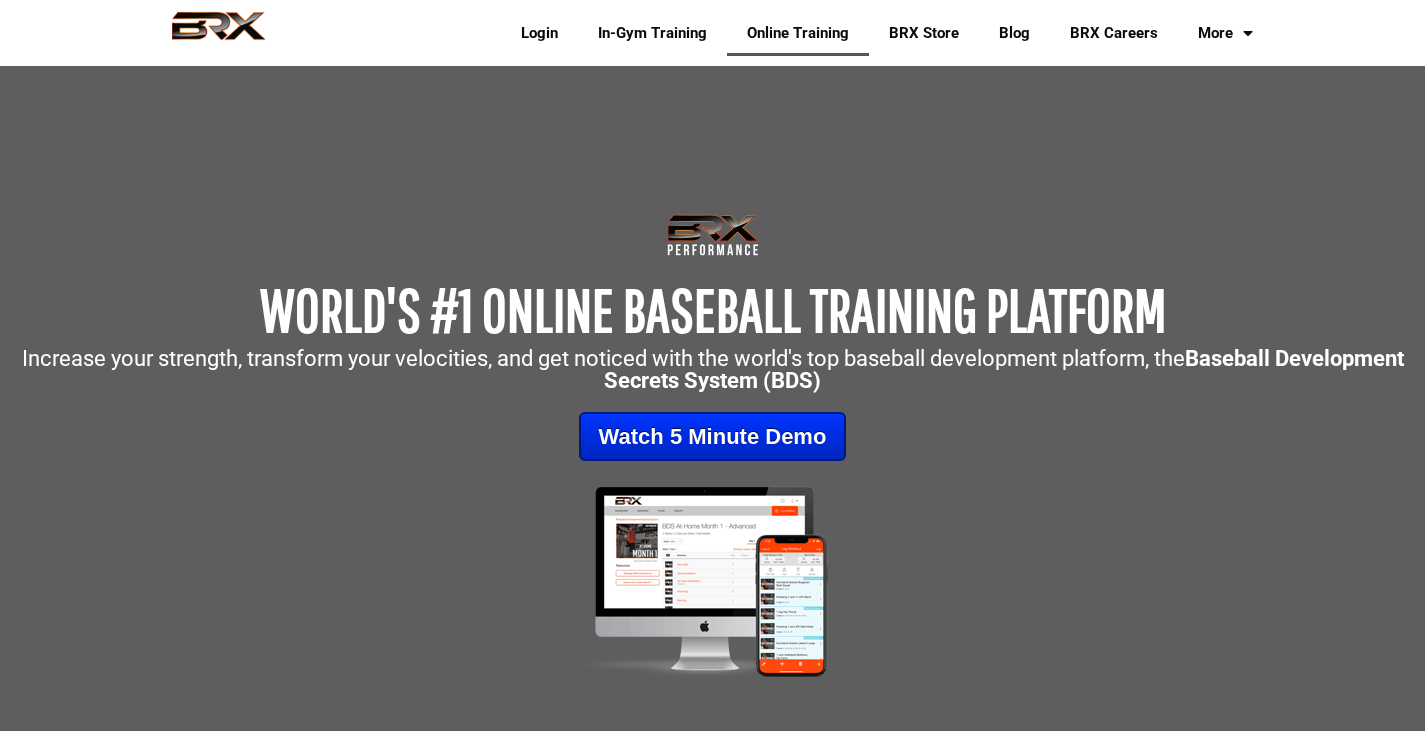 scroll, scrollTop: 0, scrollLeft: 0, axis: both 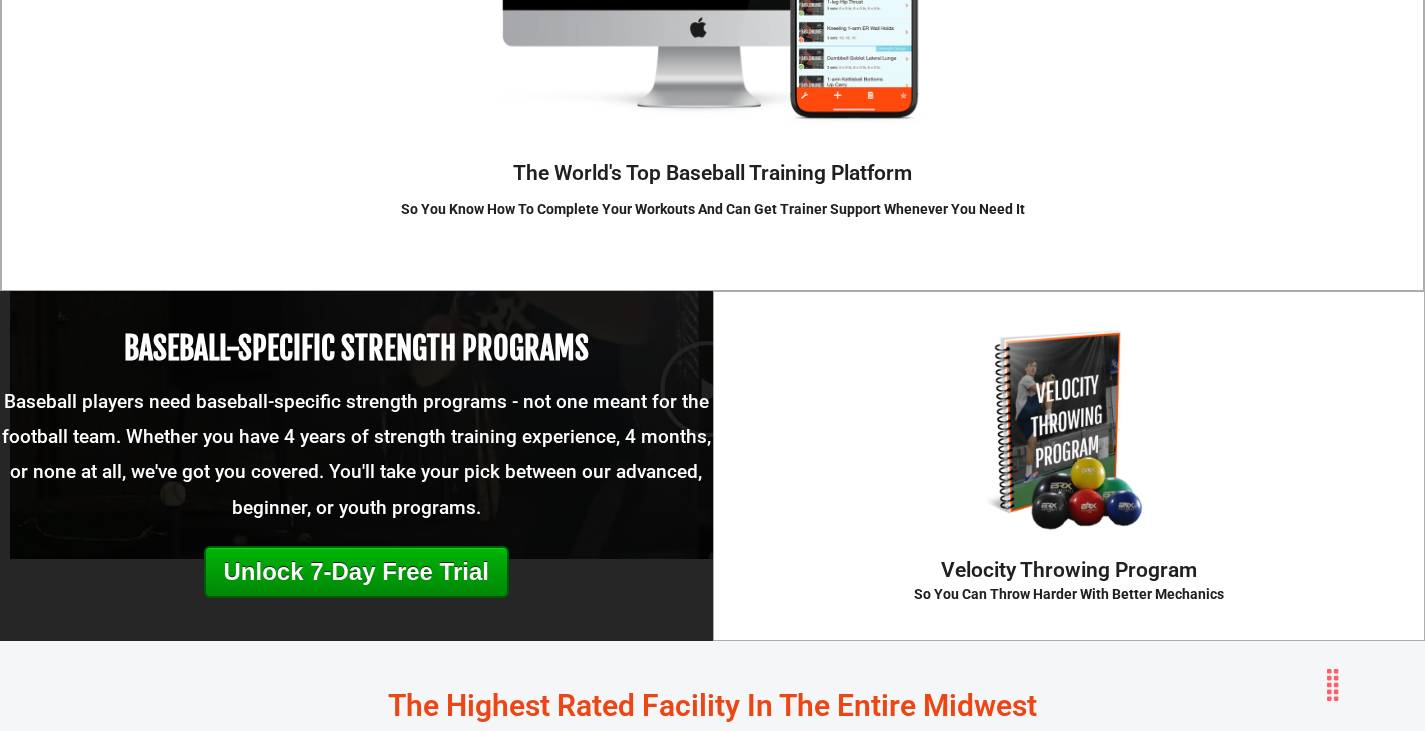 click on "Baseball players need baseball-specific strength programs - not one meant for the football team. Whether you have 4 years of strength training experience, 4 months, or none at all, we've got you covered. You'll take your pick between our advanced, beginner, or youth programs." at bounding box center [356, 454] 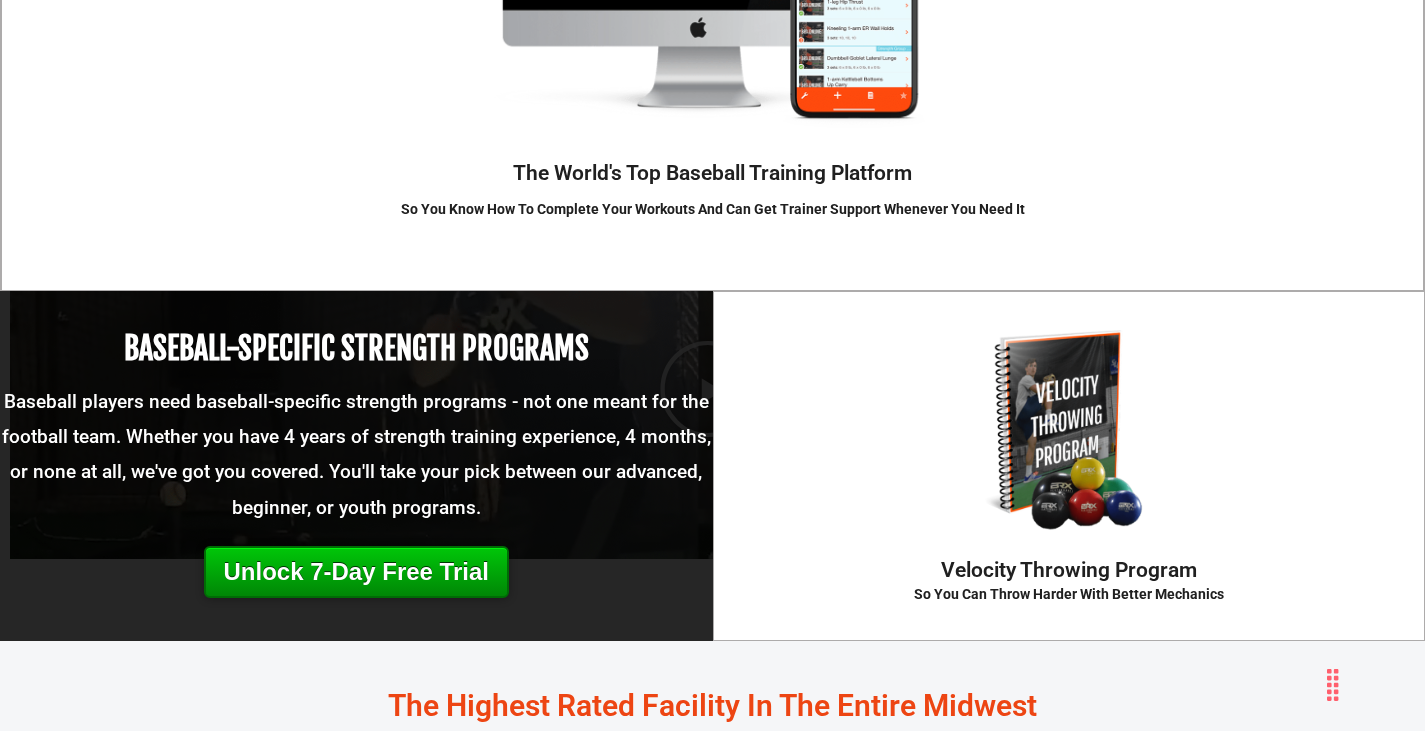 click on "Unlock 7-Day Free Trial" at bounding box center (356, 572) 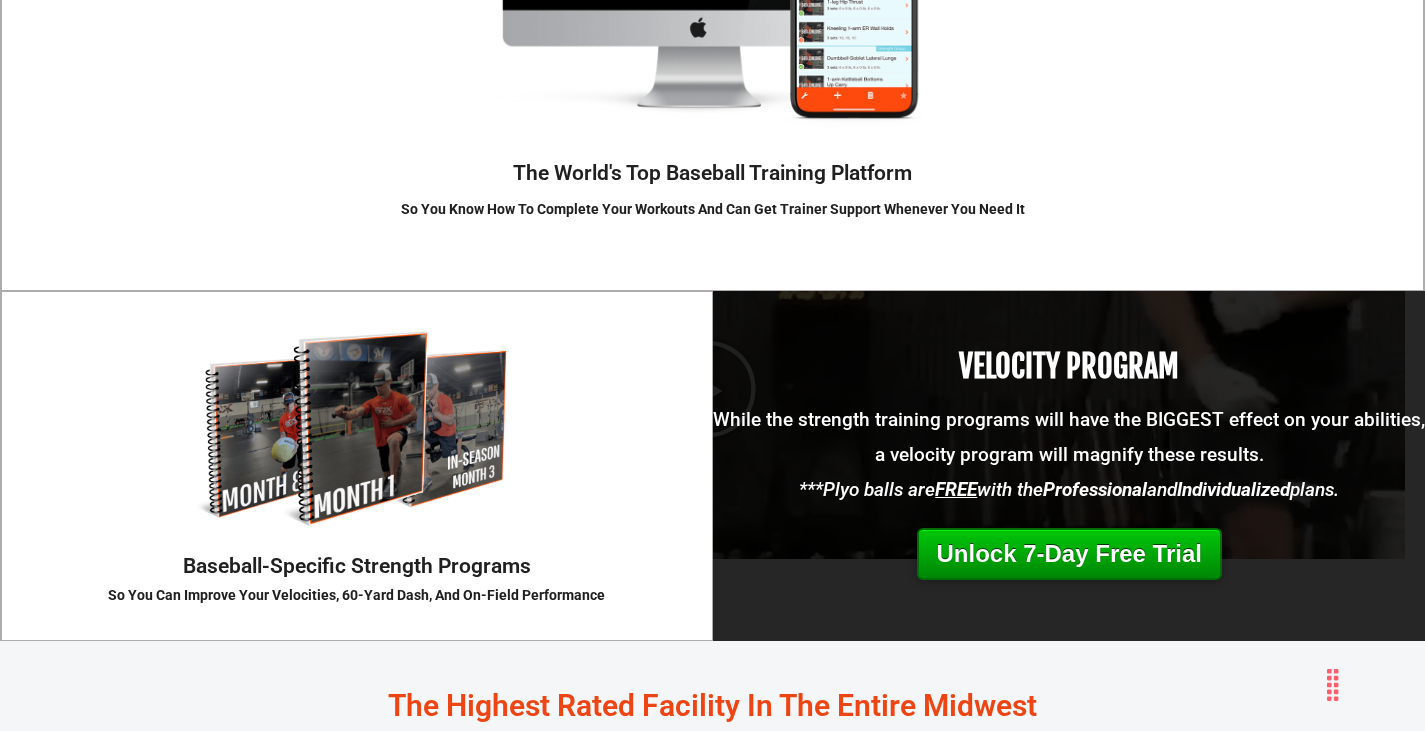 click on "Unlock 7-Day Free Trial" at bounding box center [1068, 554] 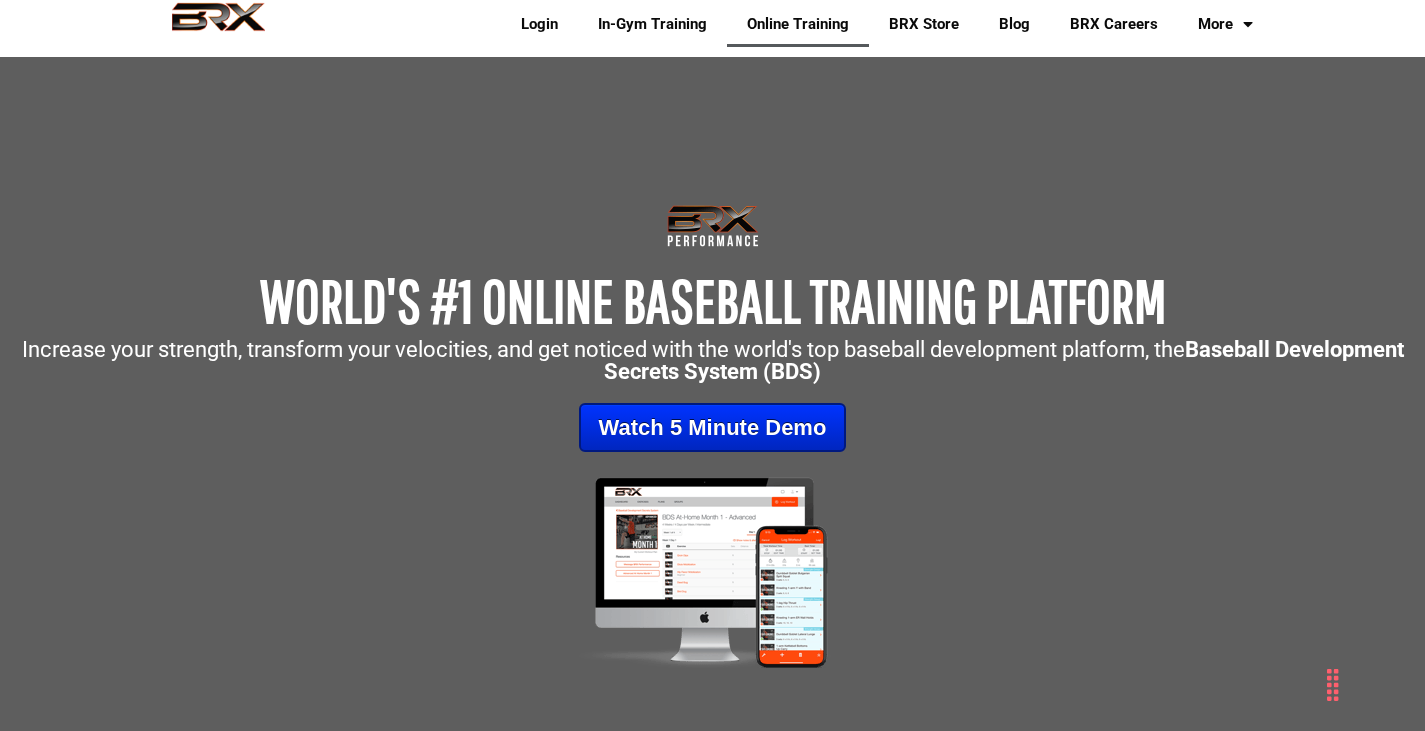 scroll, scrollTop: 0, scrollLeft: 0, axis: both 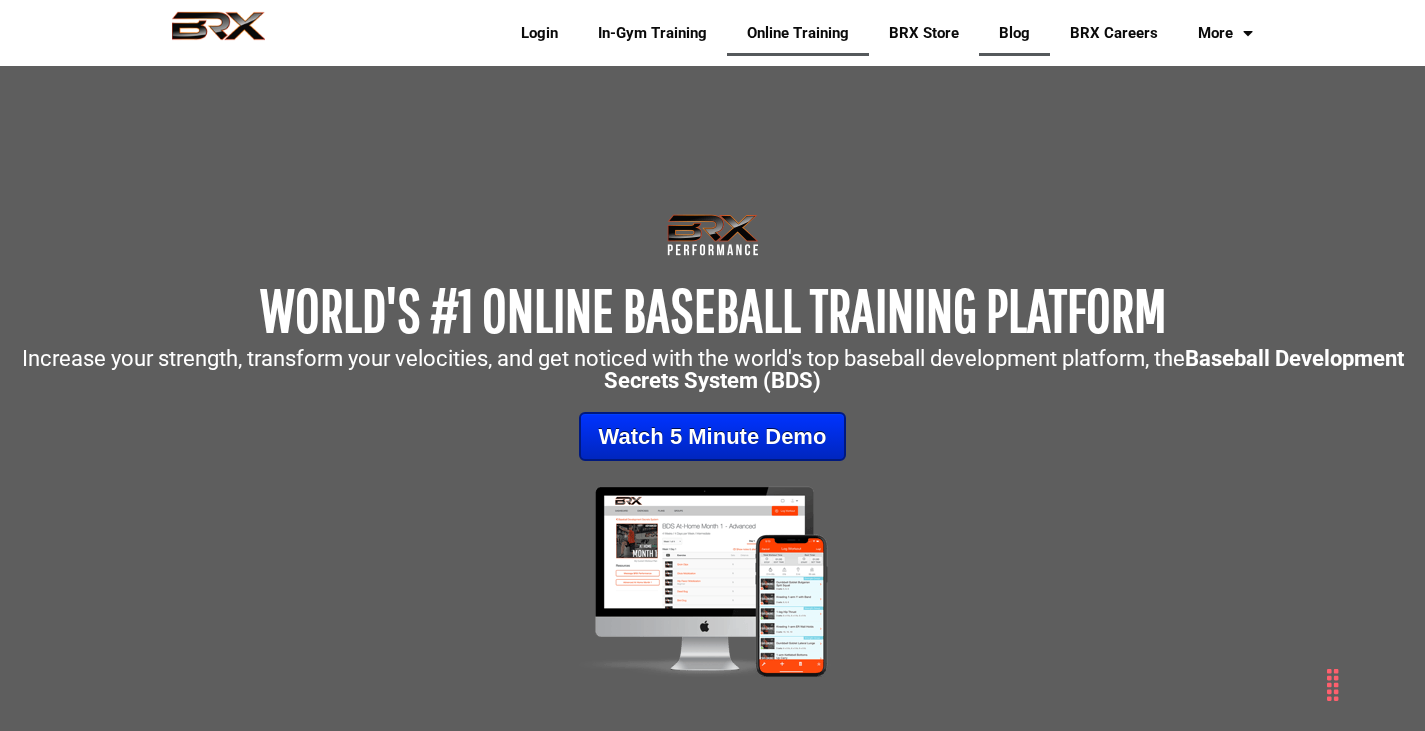 click on "Blog" at bounding box center [1014, 33] 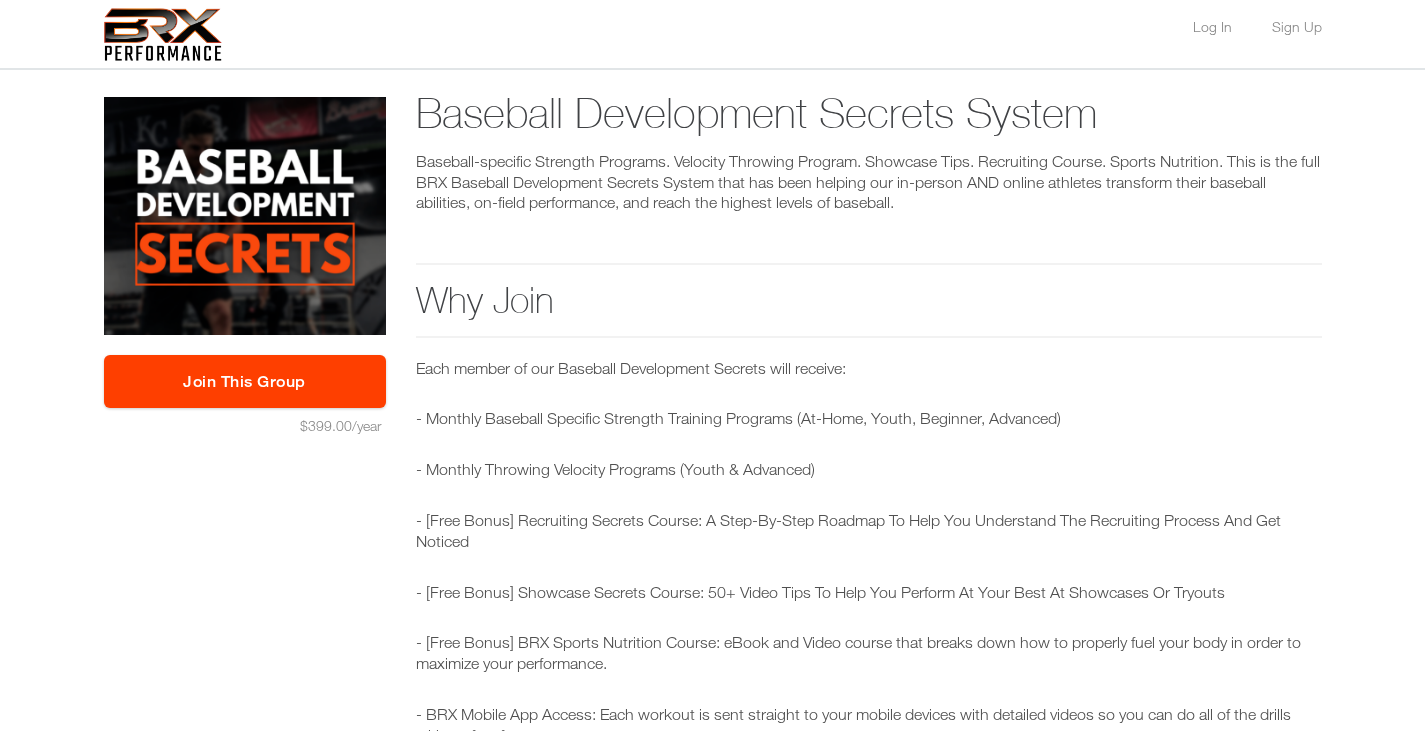 scroll, scrollTop: 0, scrollLeft: 0, axis: both 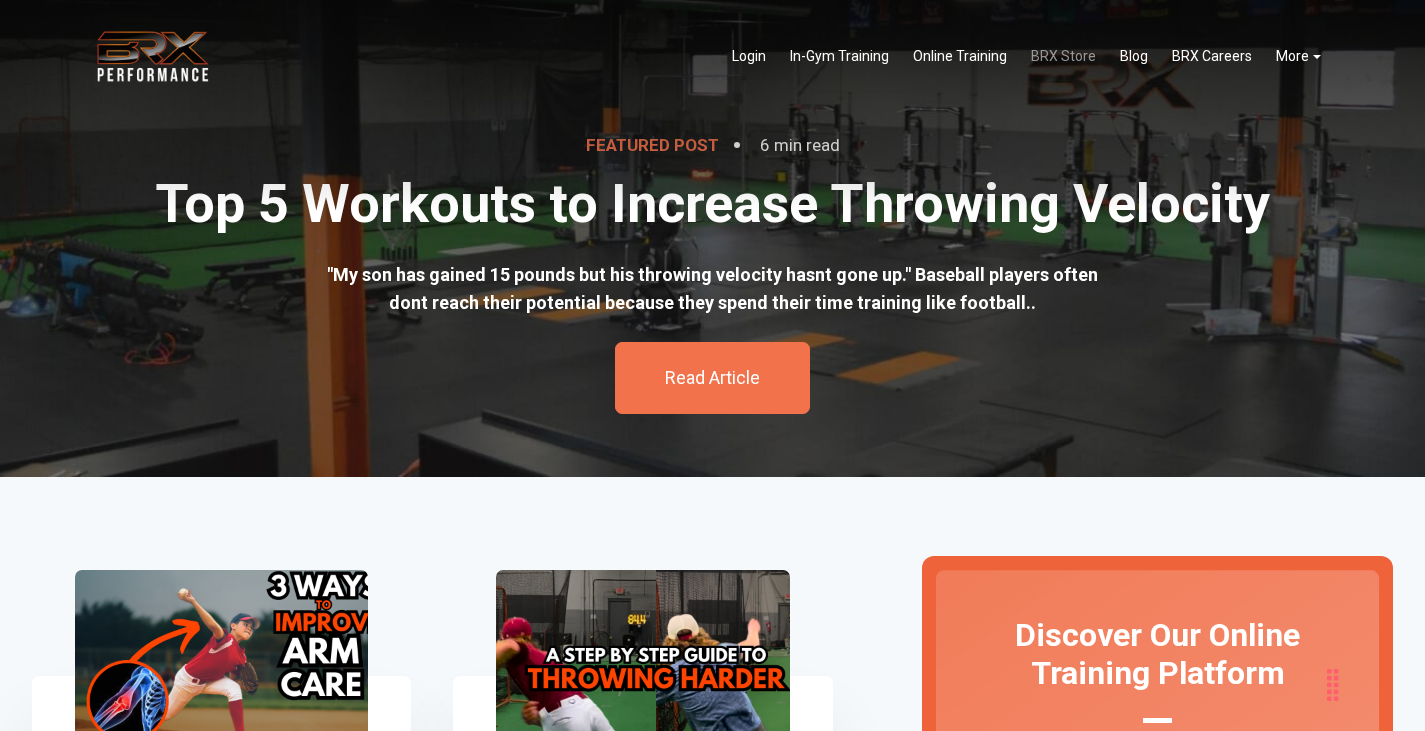 click on "BRX Store" at bounding box center [1063, 56] 